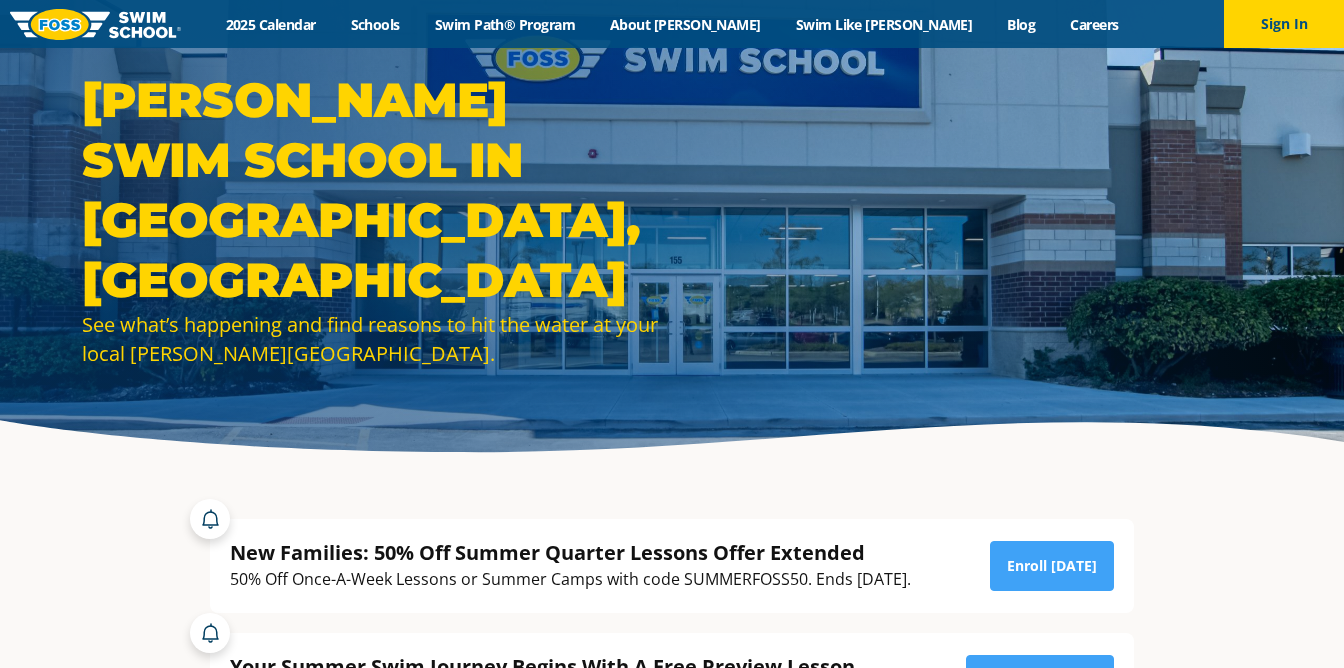 scroll, scrollTop: 0, scrollLeft: 0, axis: both 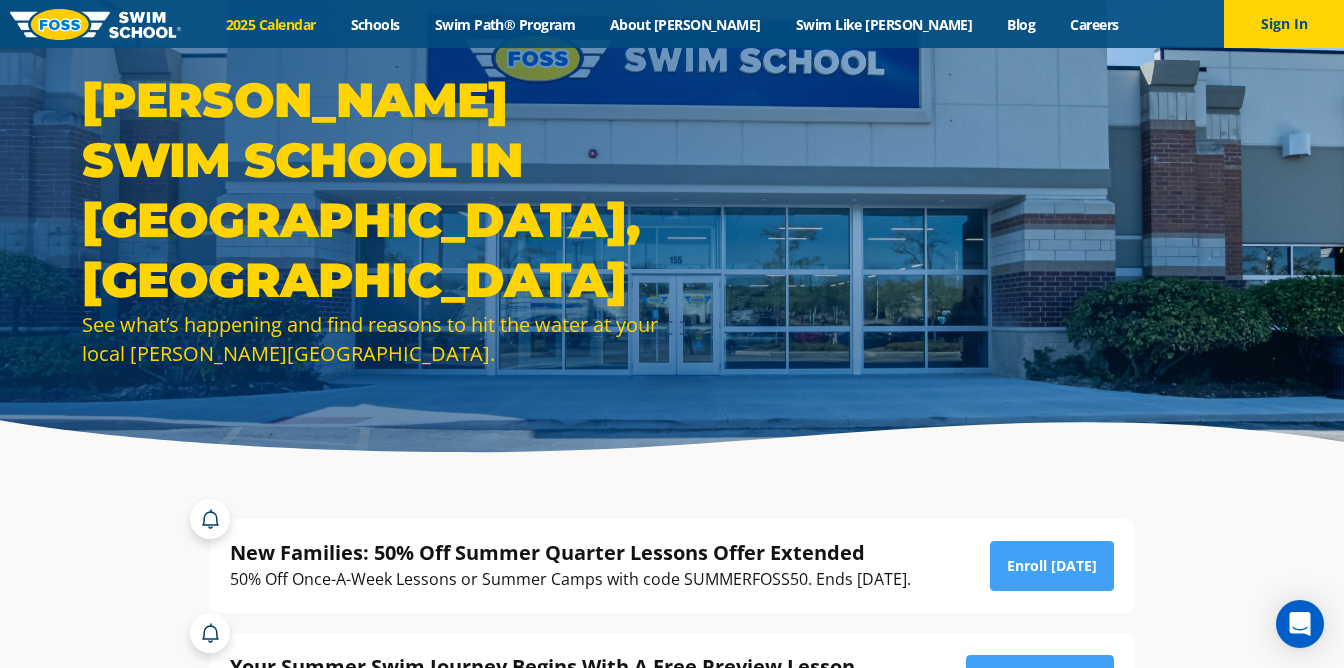 click on "2025 Calendar" at bounding box center (270, 24) 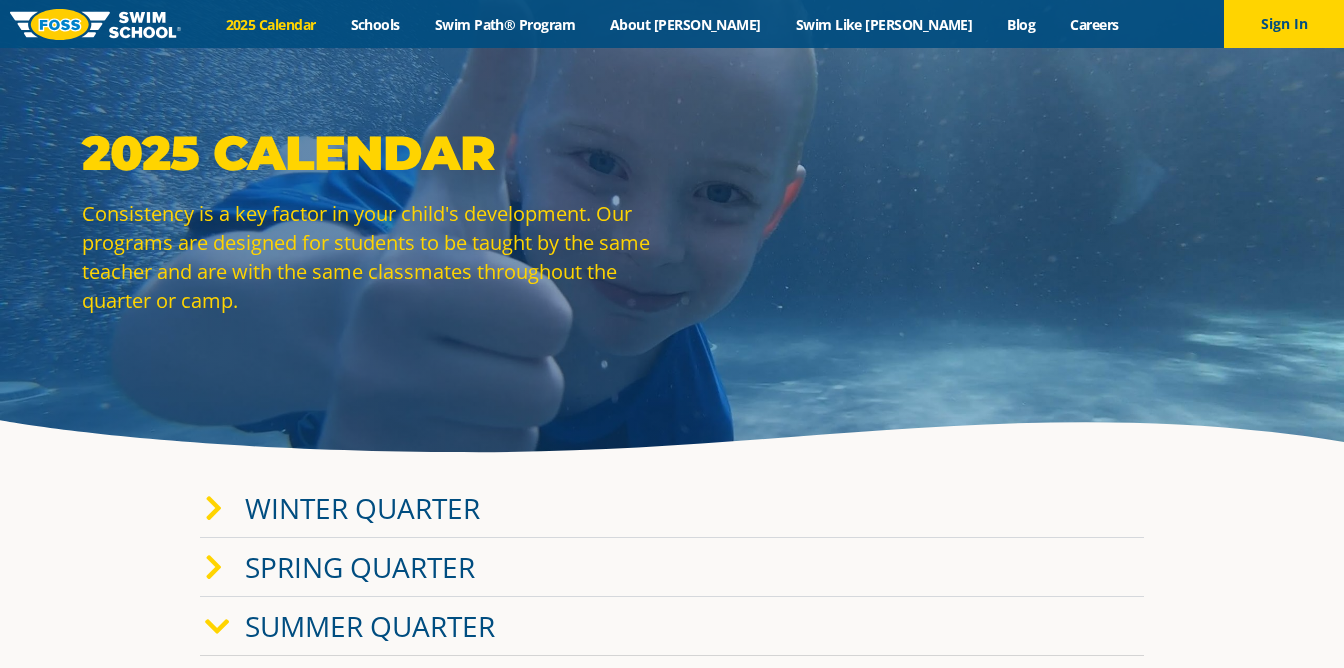 scroll, scrollTop: 0, scrollLeft: 0, axis: both 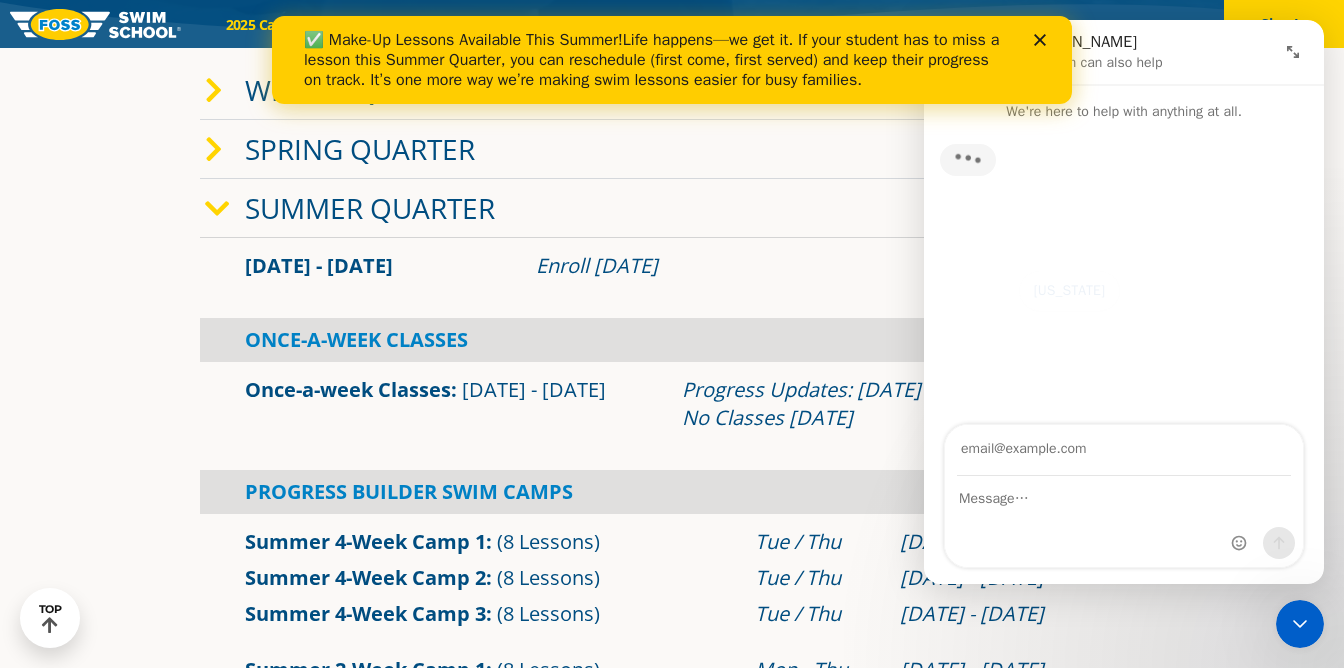 click on "Summer Quarter" at bounding box center (370, 208) 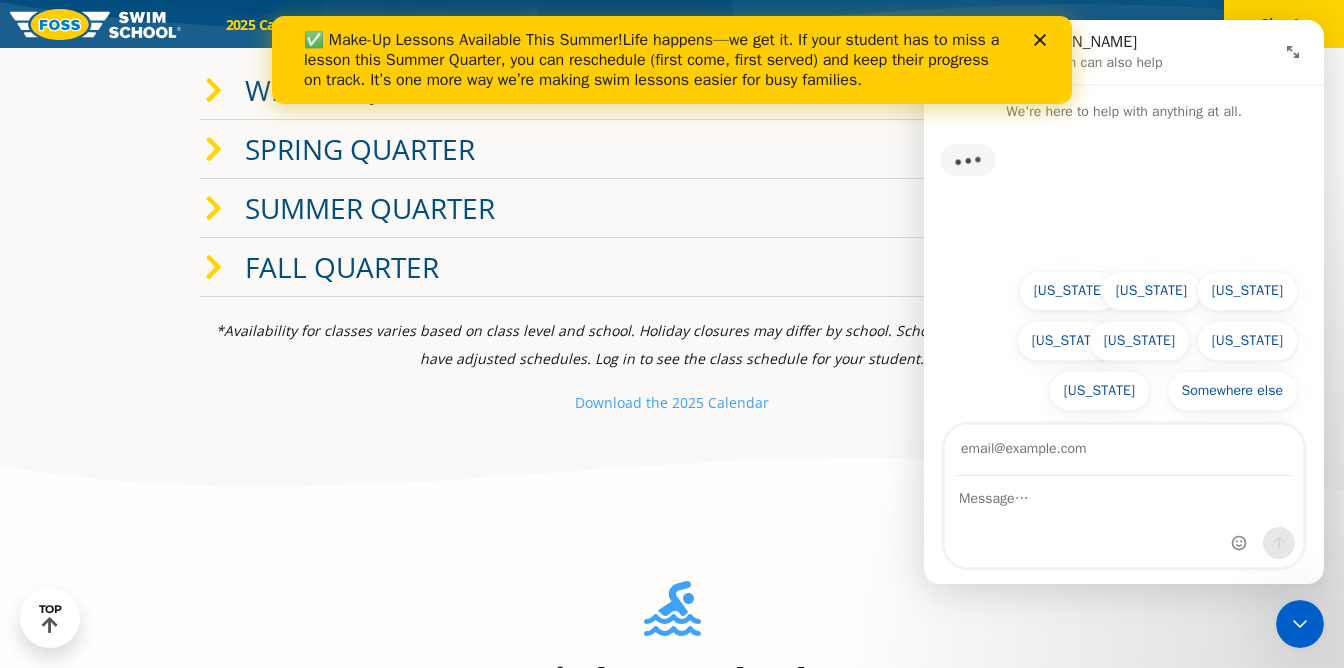 click on "Summer Quarter" at bounding box center [370, 208] 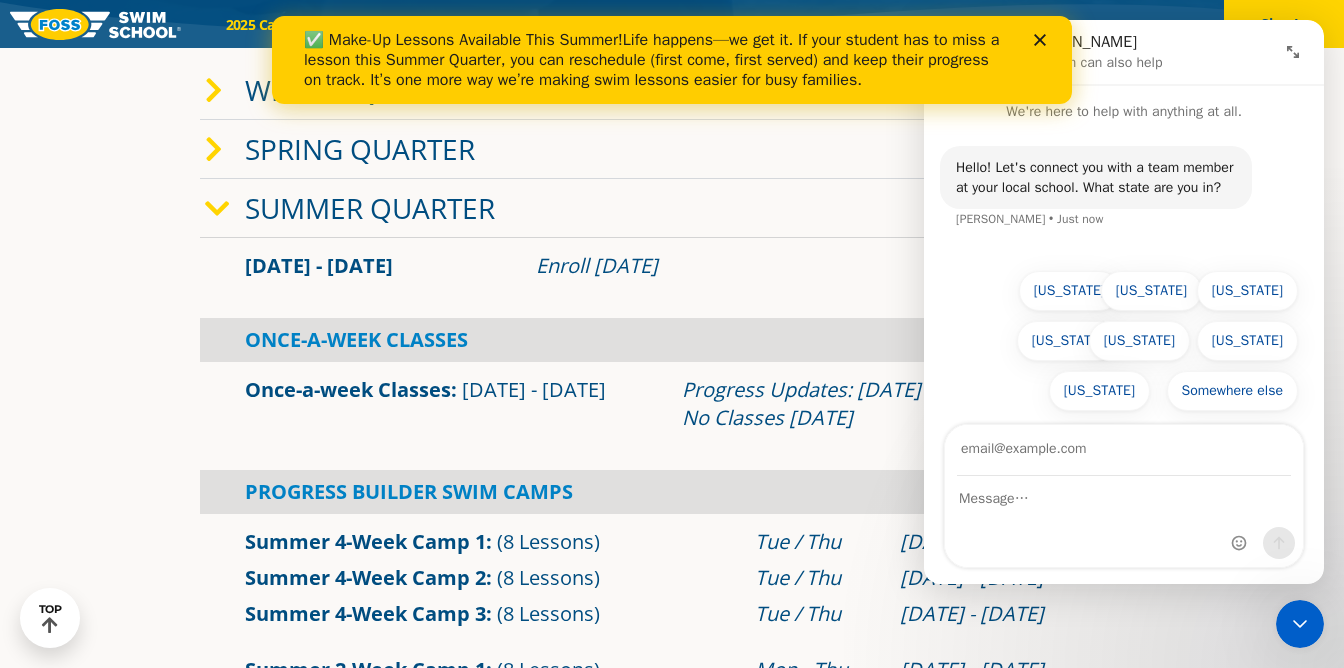 click 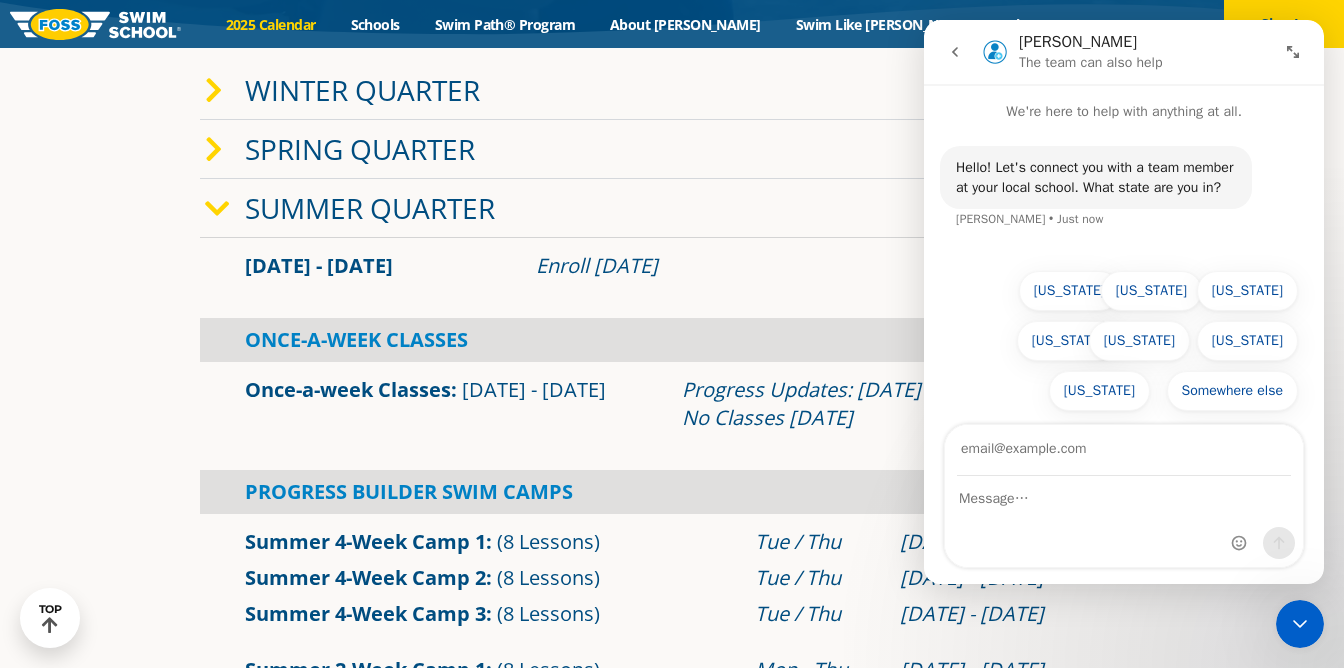 click on "Spring Quarter" at bounding box center (672, 149) 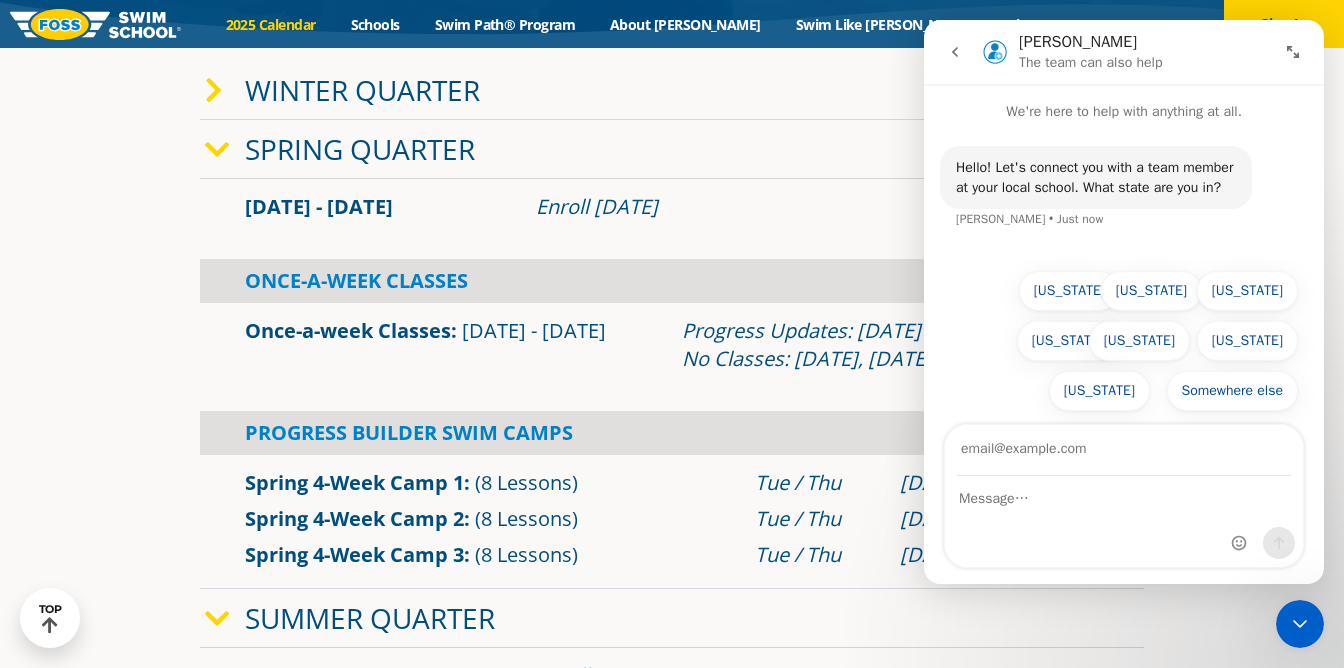click 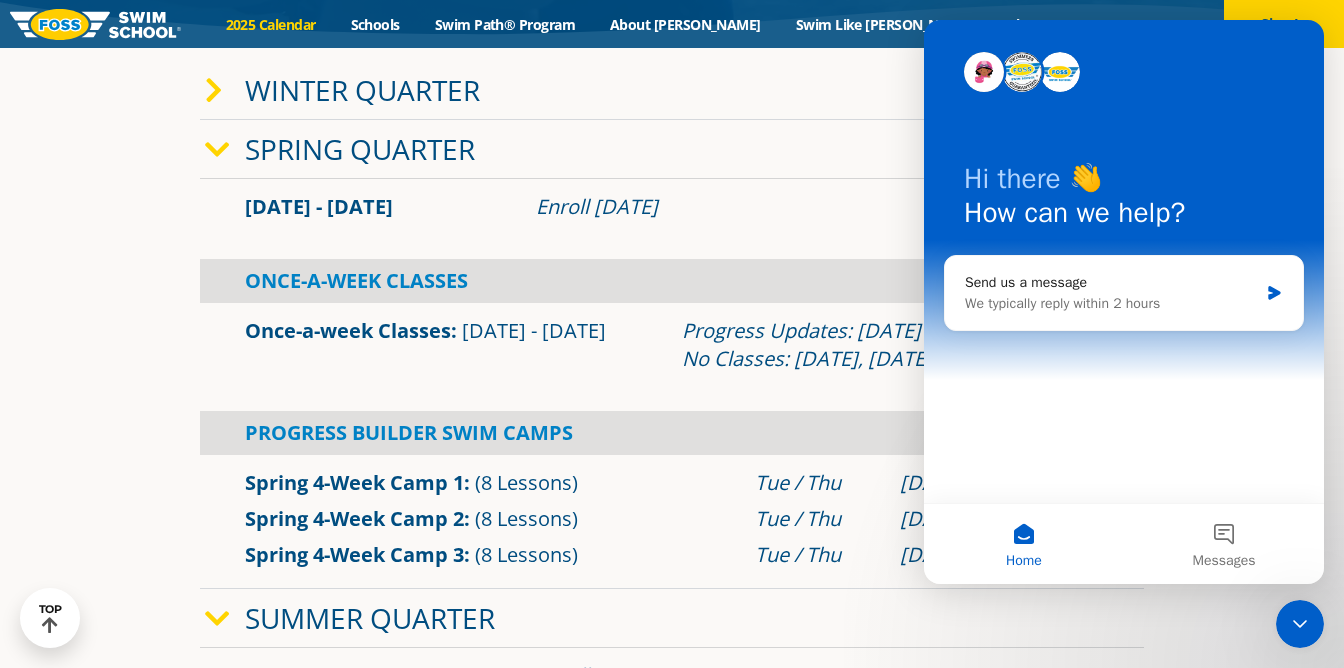 click on "Hi there 👋 How can we help?" at bounding box center [1124, 200] 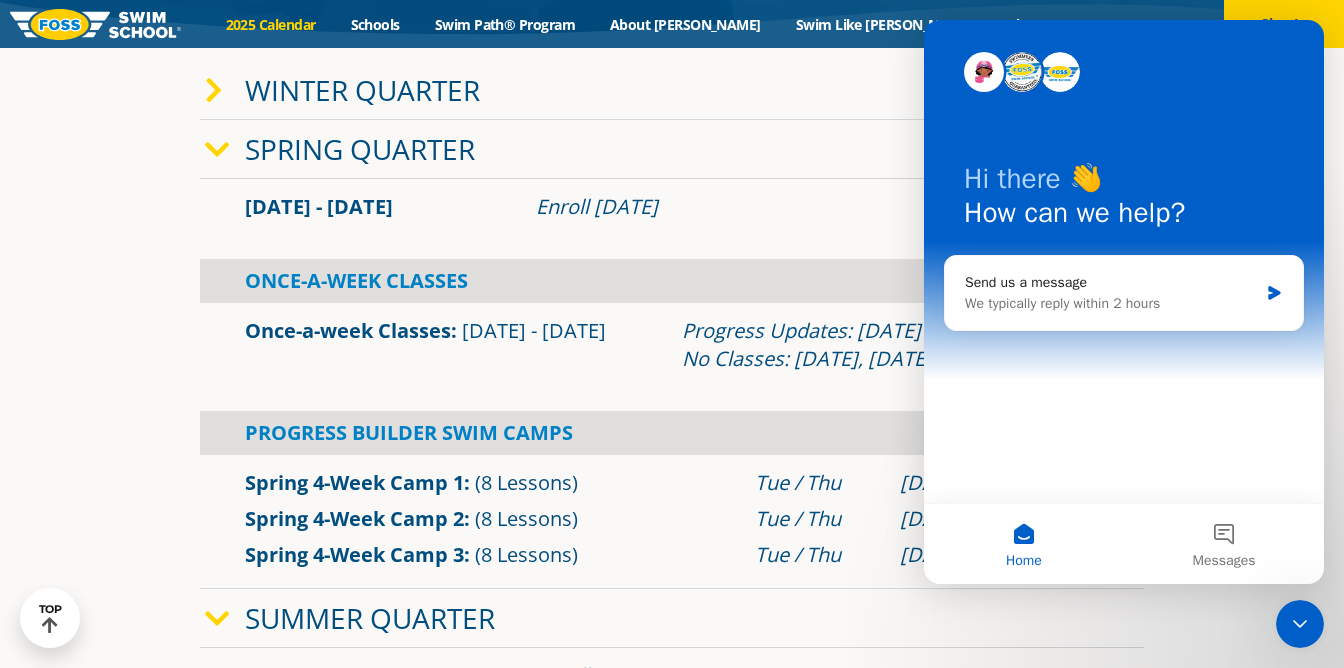 click 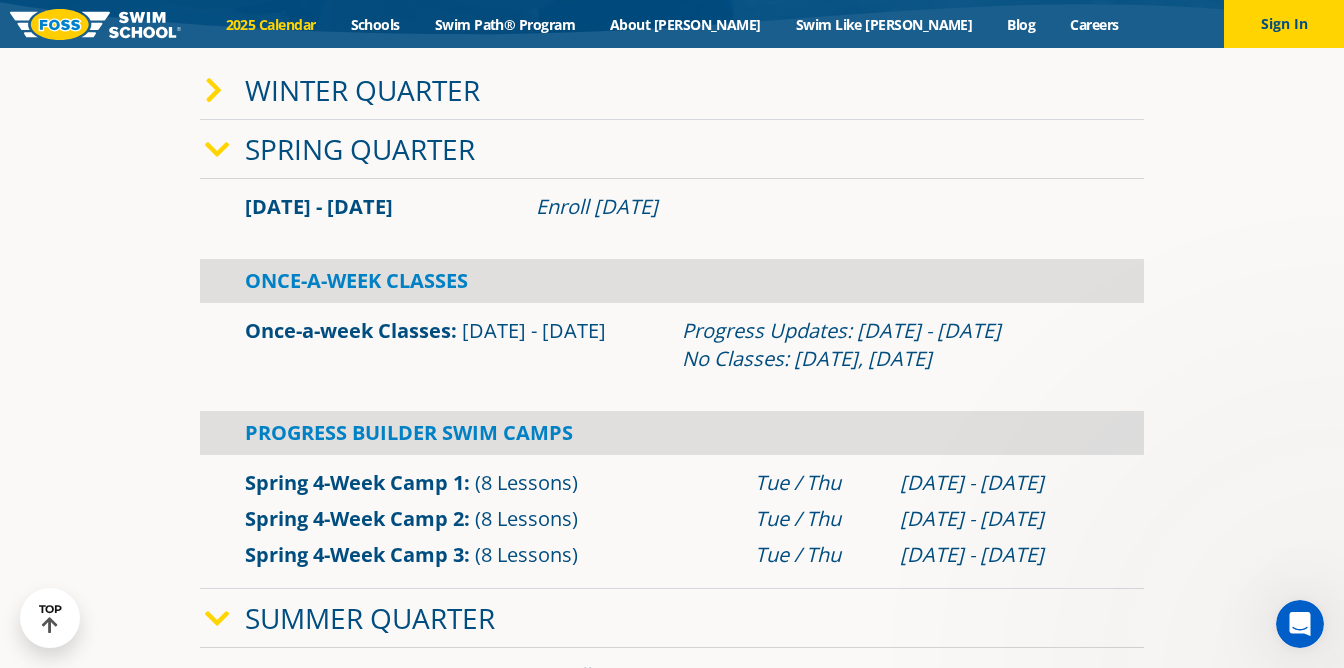 scroll, scrollTop: 0, scrollLeft: 0, axis: both 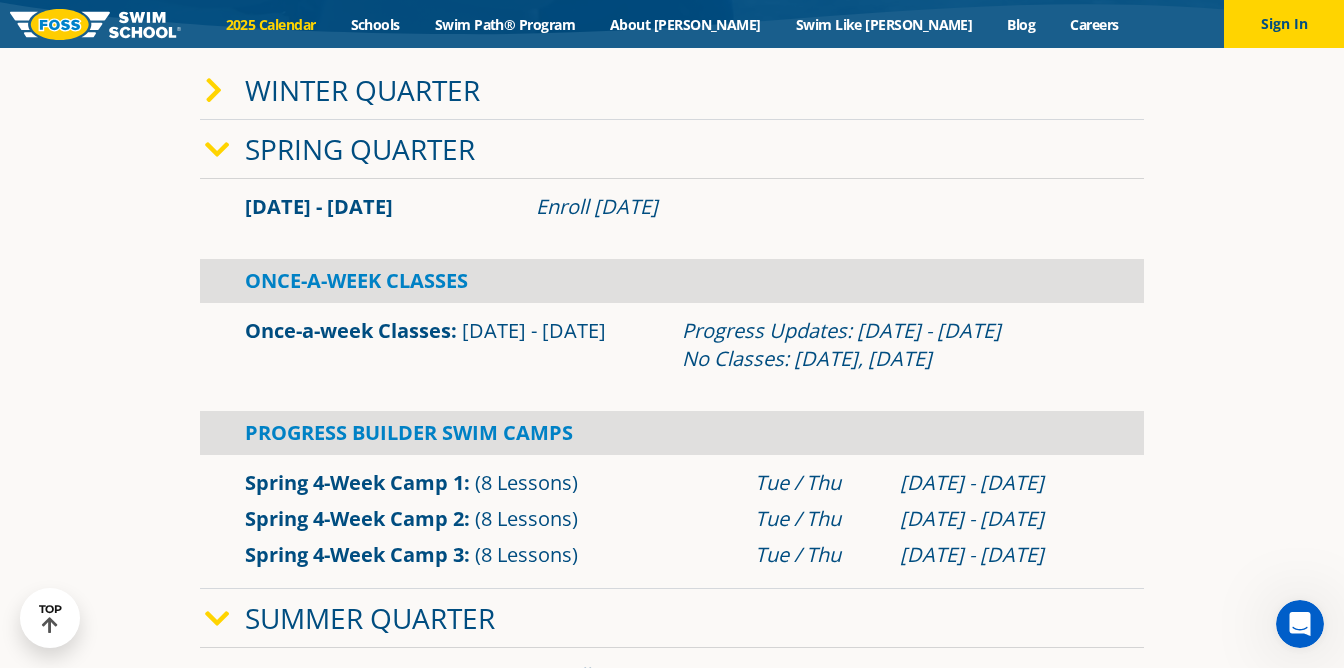 click on "Spring Quarter" at bounding box center [360, 149] 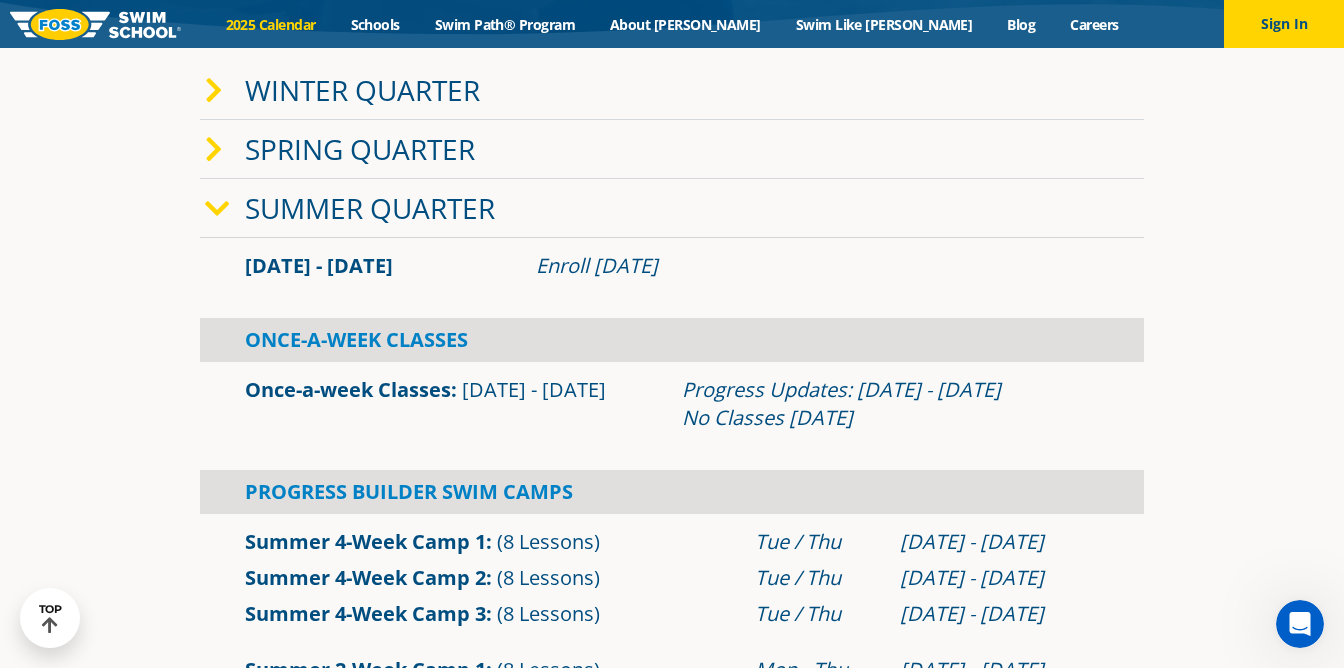 click on "Summer Quarter" at bounding box center [672, 208] 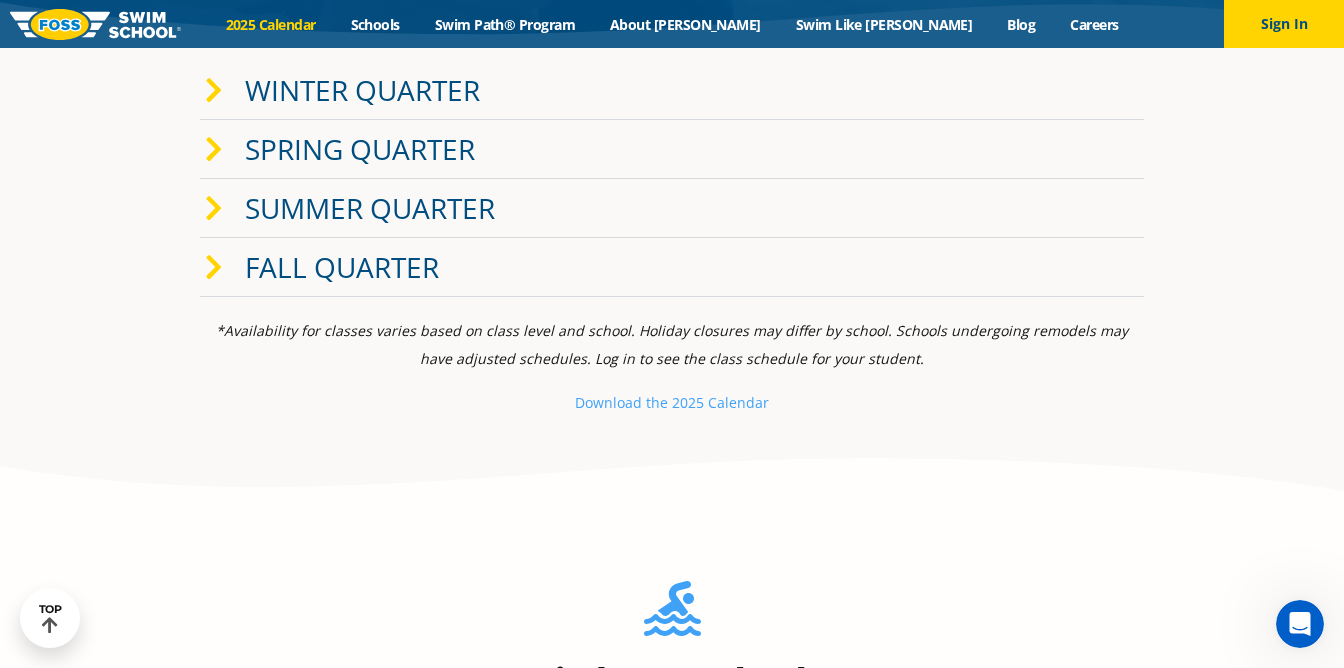 click on "Fall Quarter" at bounding box center [342, 267] 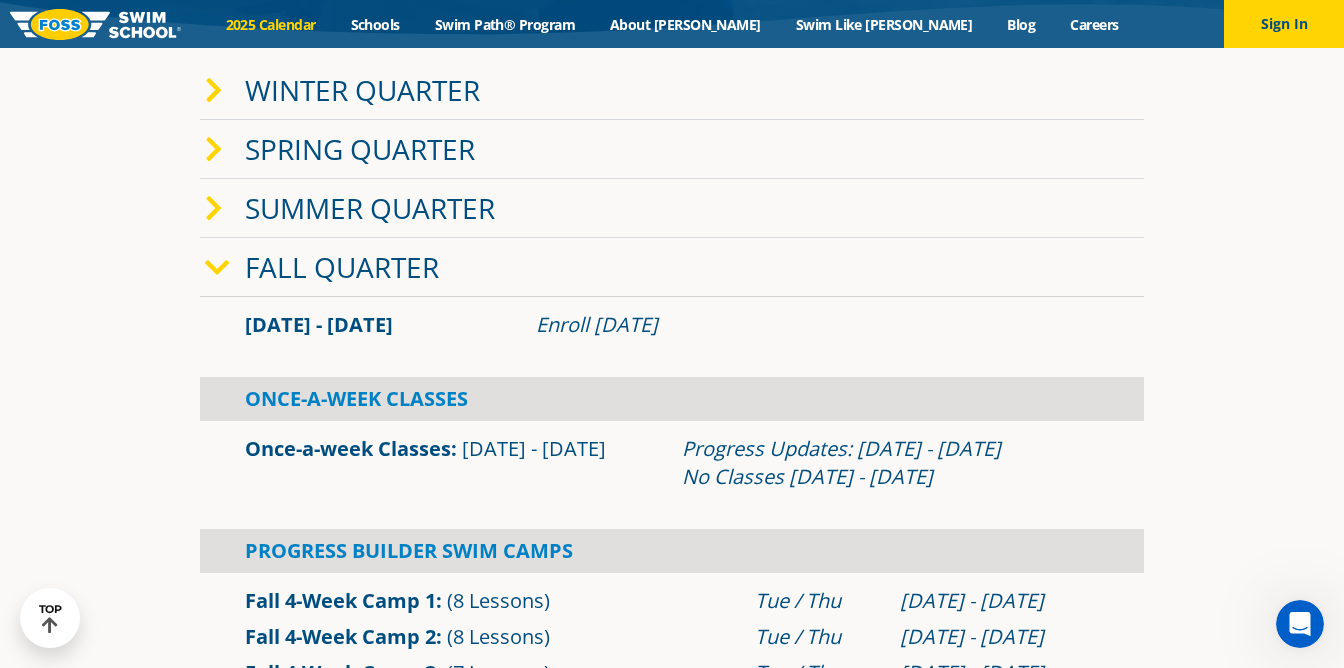 click on "Fall Quarter" at bounding box center (342, 267) 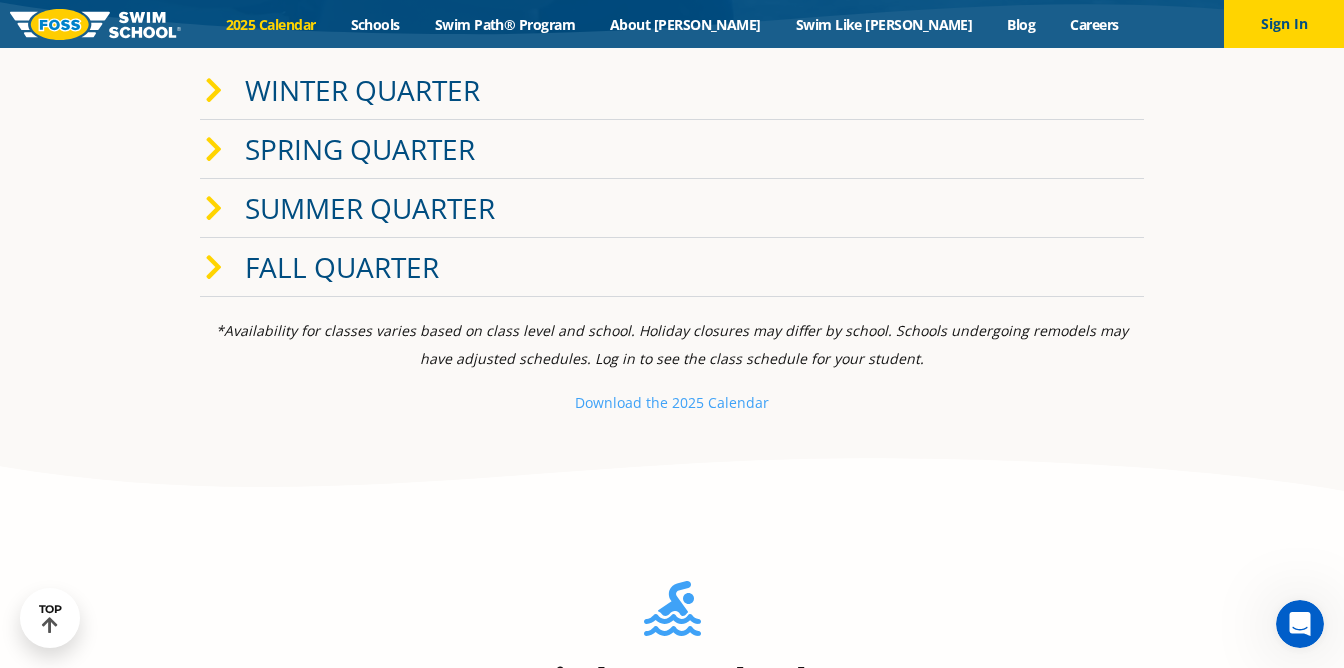 click on "Summer Quarter" at bounding box center [370, 208] 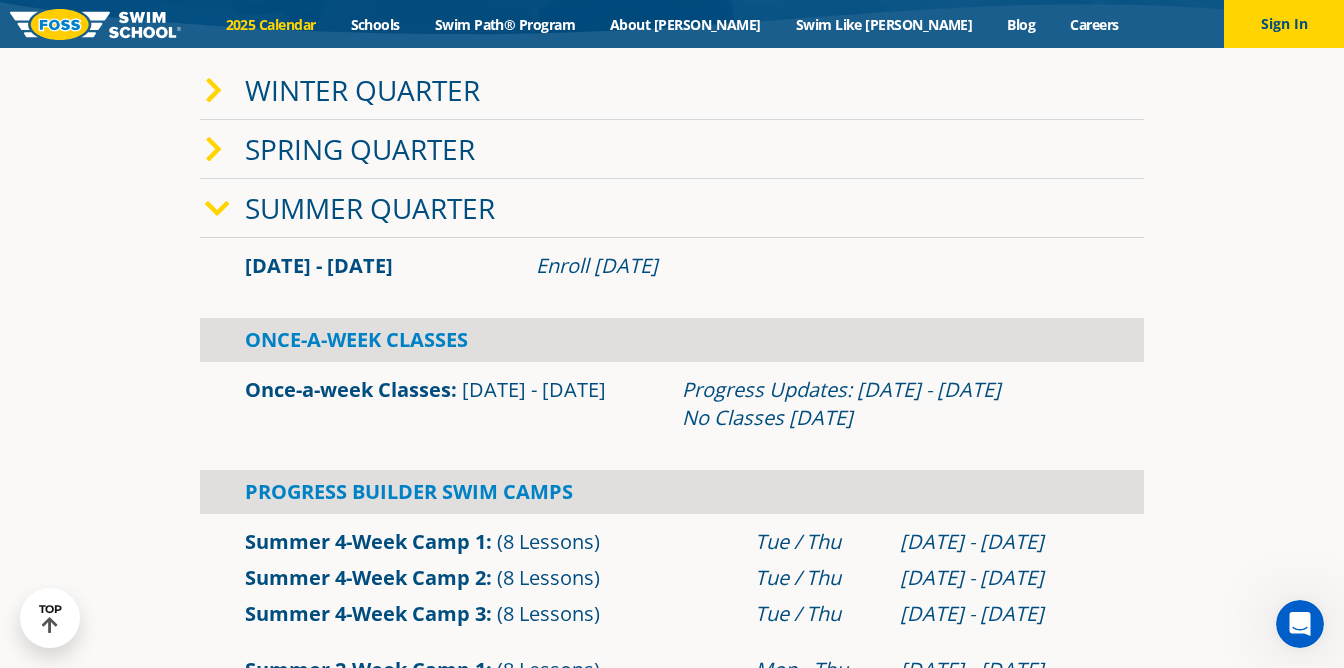 click on "Summer Quarter" at bounding box center [370, 208] 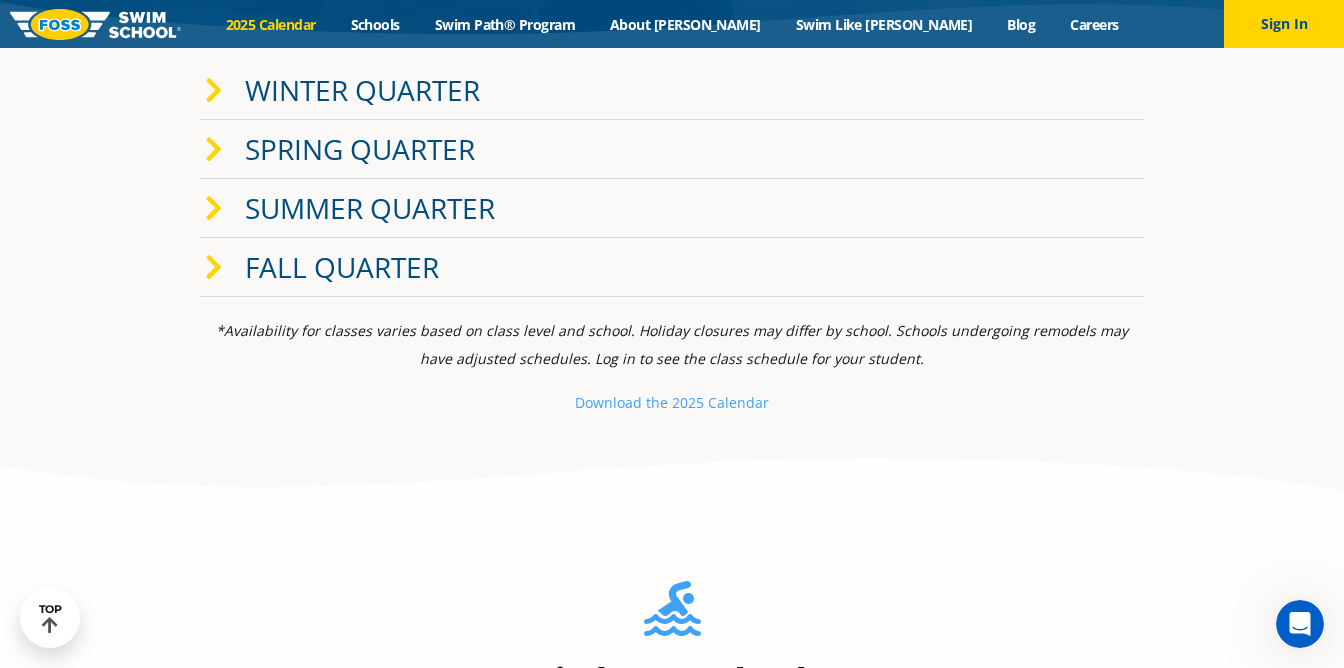 click on "Summer Quarter" at bounding box center [370, 208] 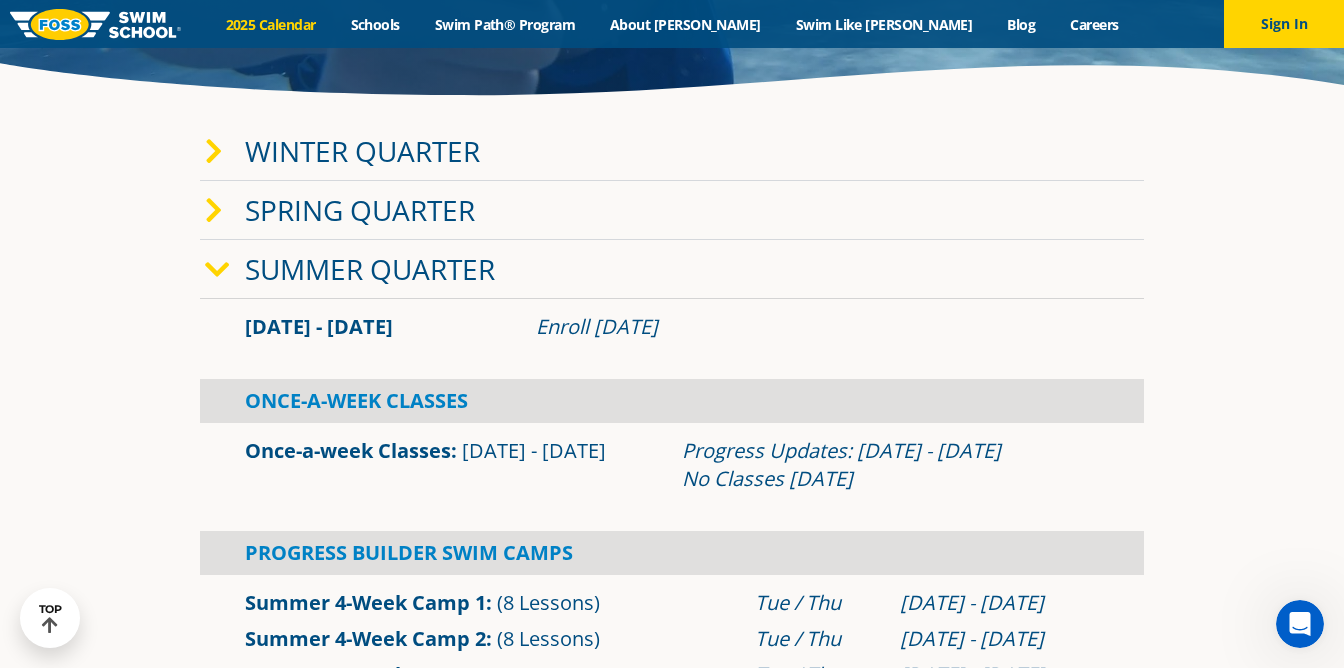 scroll, scrollTop: 356, scrollLeft: 0, axis: vertical 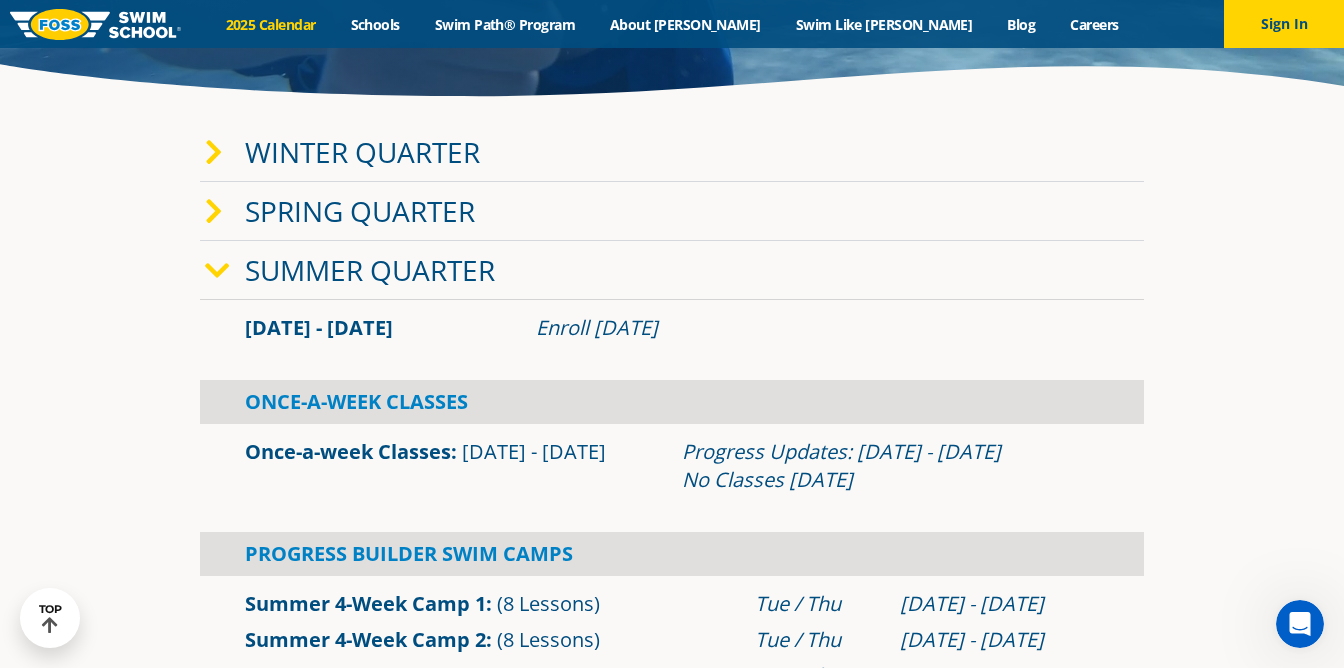 click on "Summer Quarter" at bounding box center (370, 270) 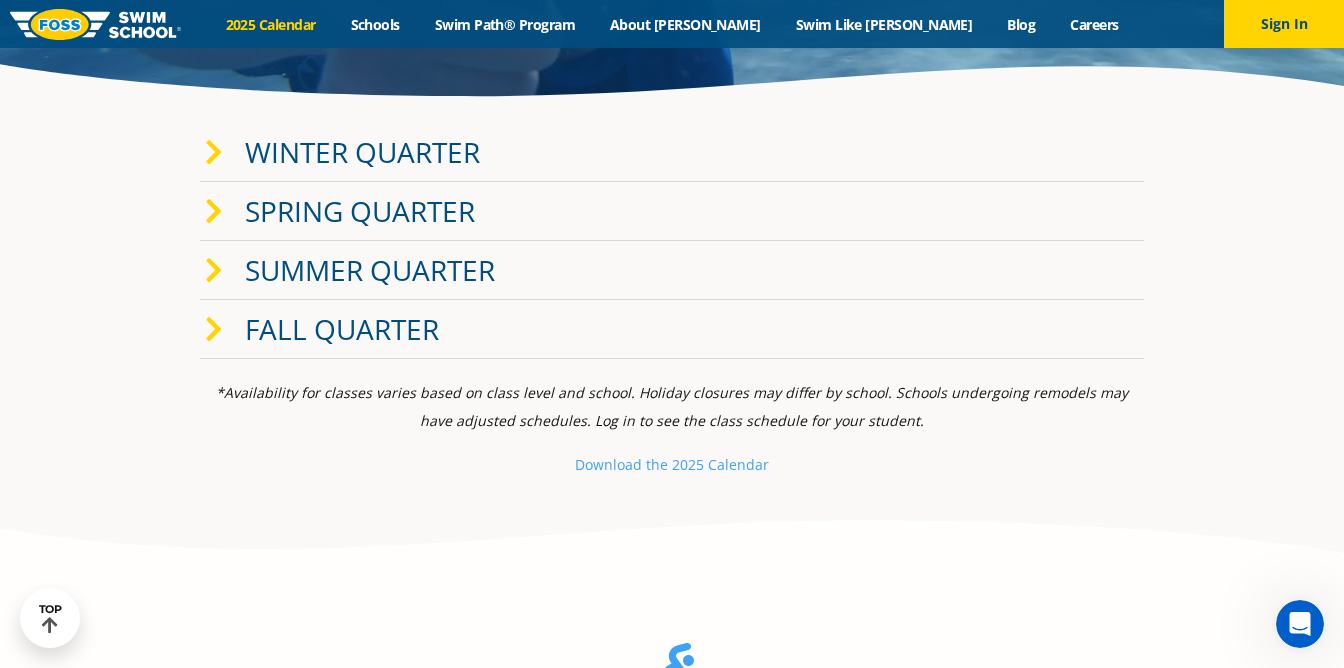 click on "Fall Quarter" at bounding box center (342, 329) 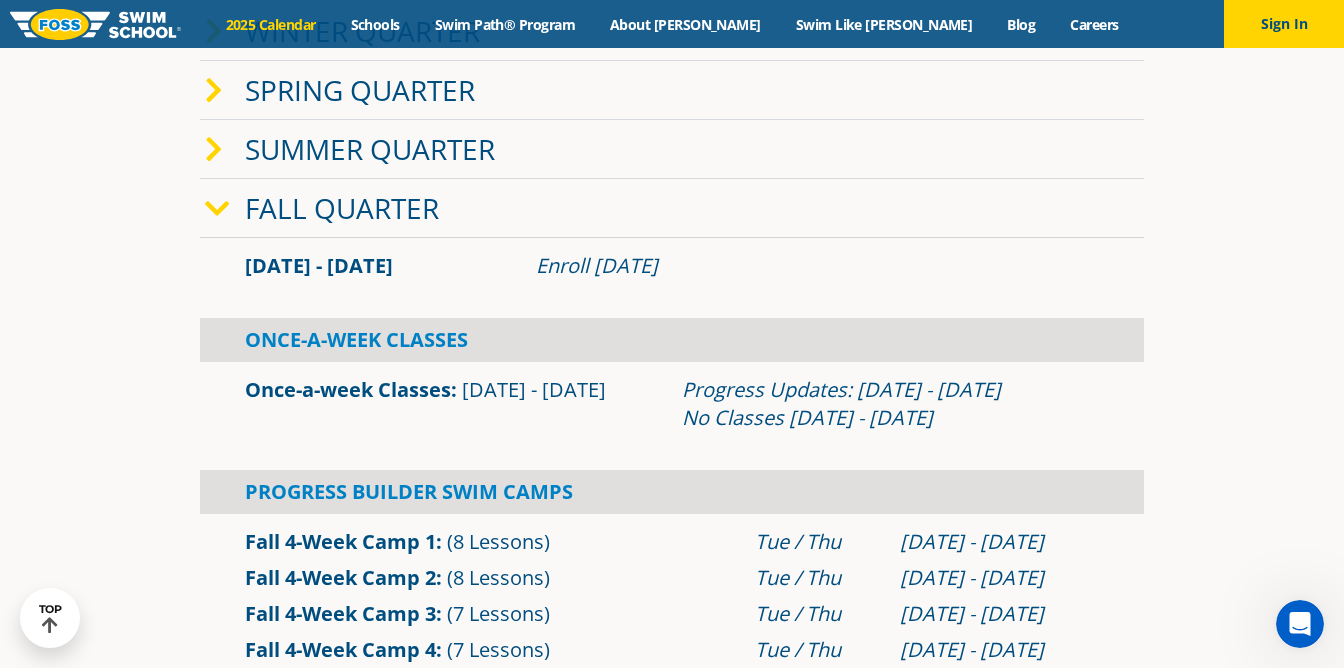 scroll, scrollTop: 501, scrollLeft: 0, axis: vertical 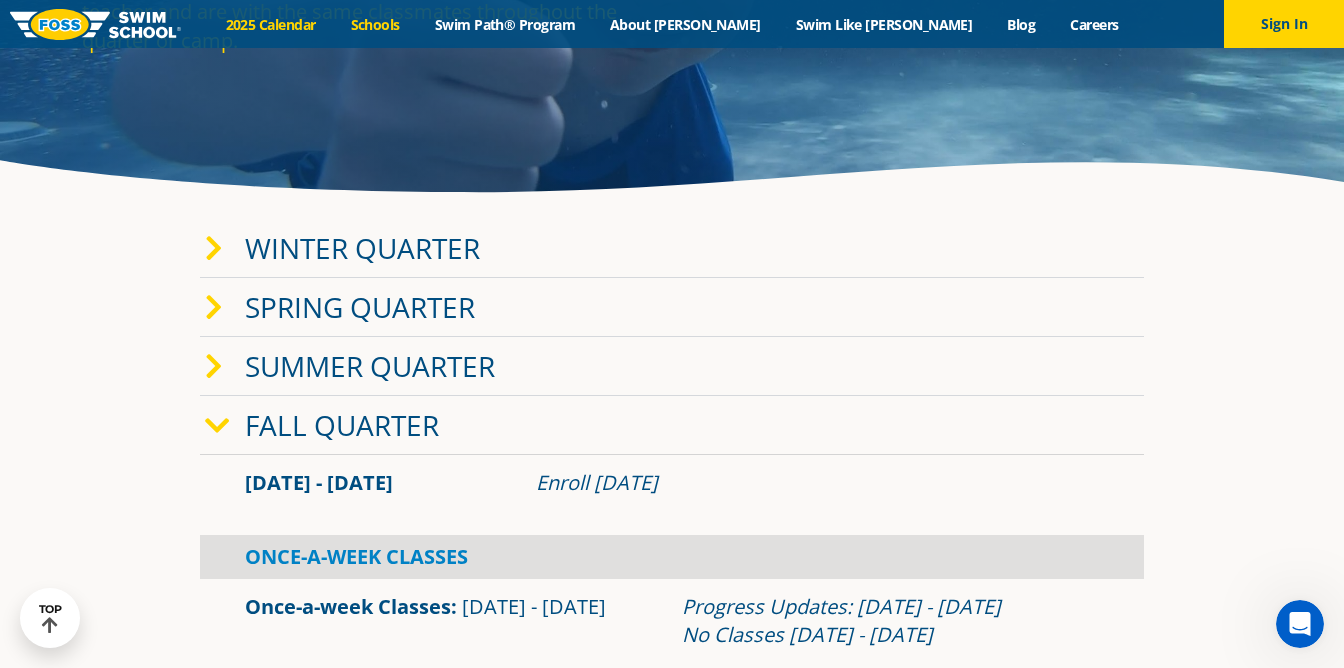 click on "Schools" at bounding box center [375, 24] 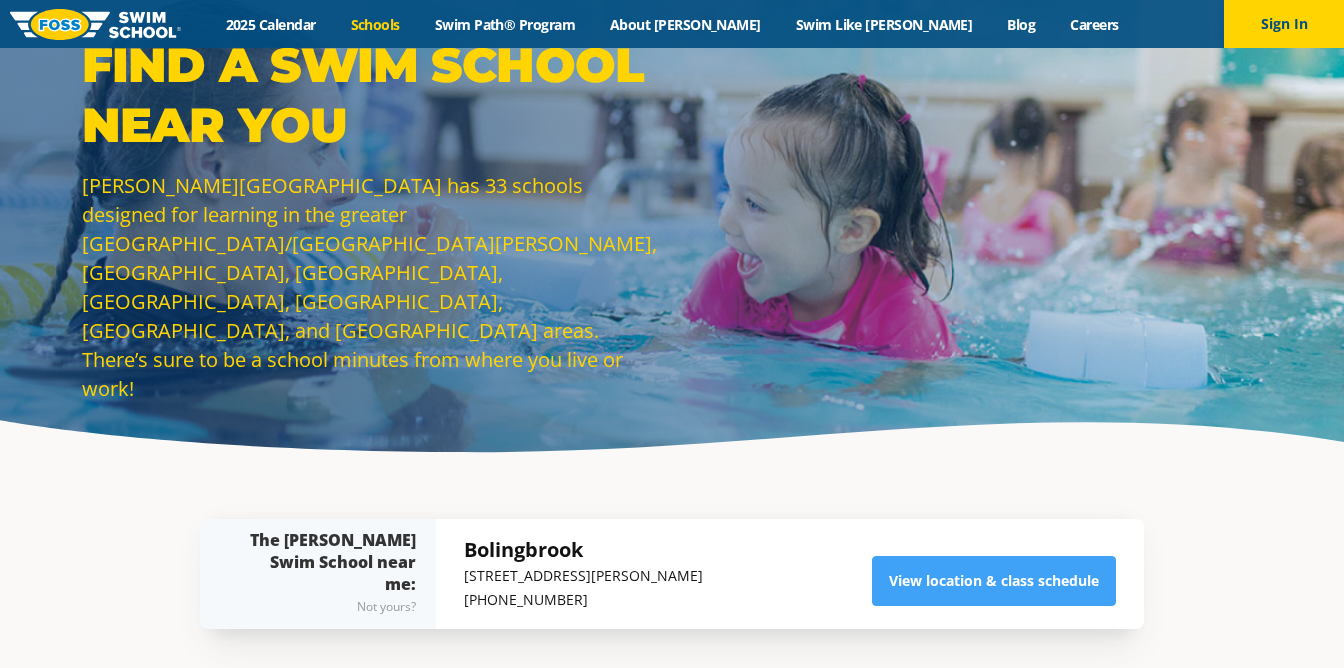scroll, scrollTop: 0, scrollLeft: 0, axis: both 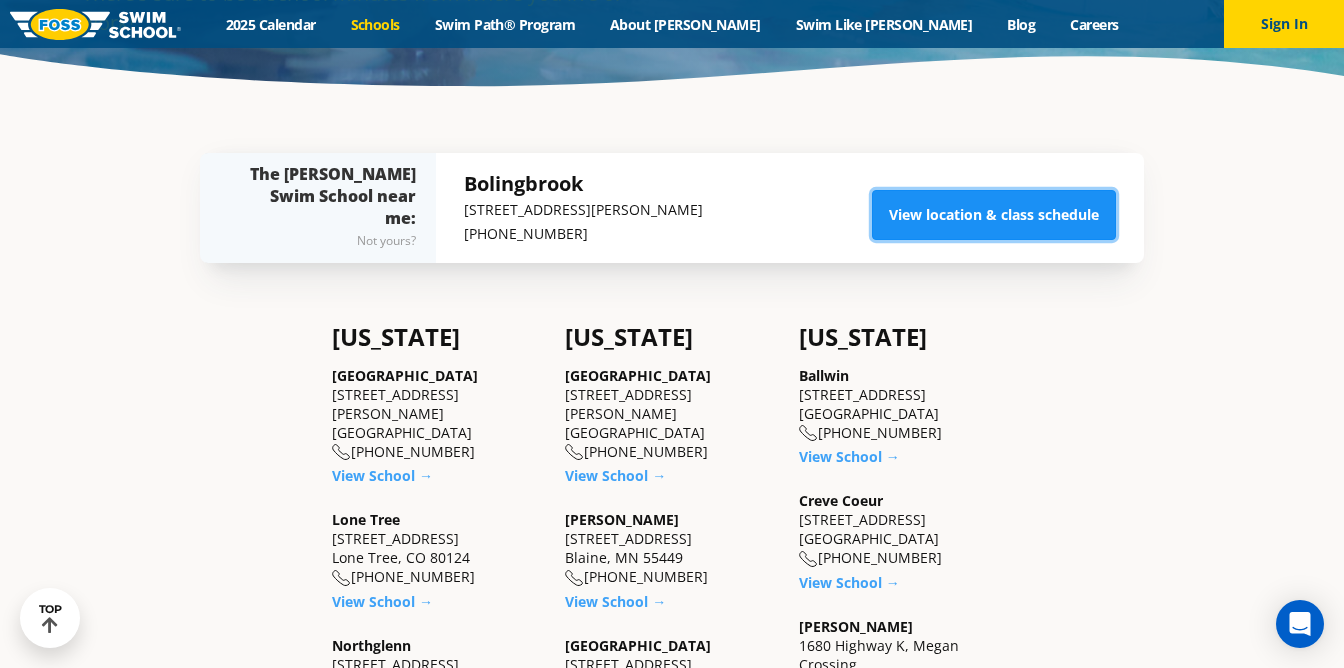click on "View location & class schedule" at bounding box center (994, 215) 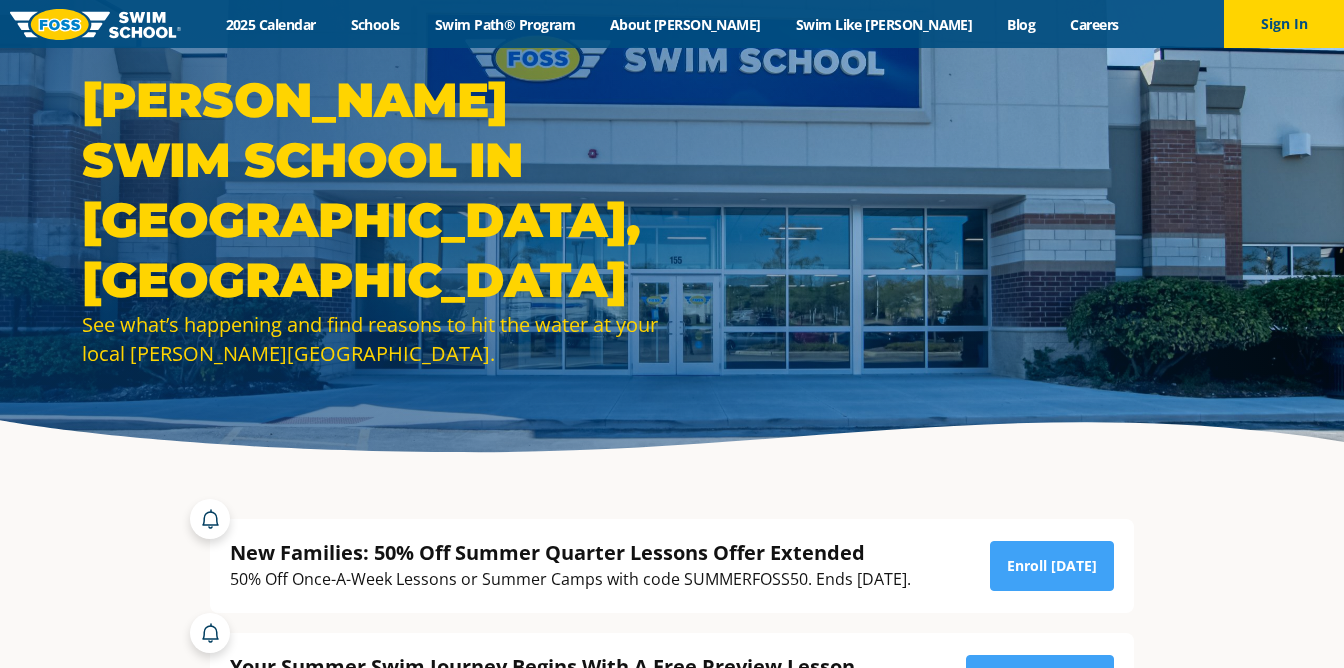 scroll, scrollTop: 353, scrollLeft: 0, axis: vertical 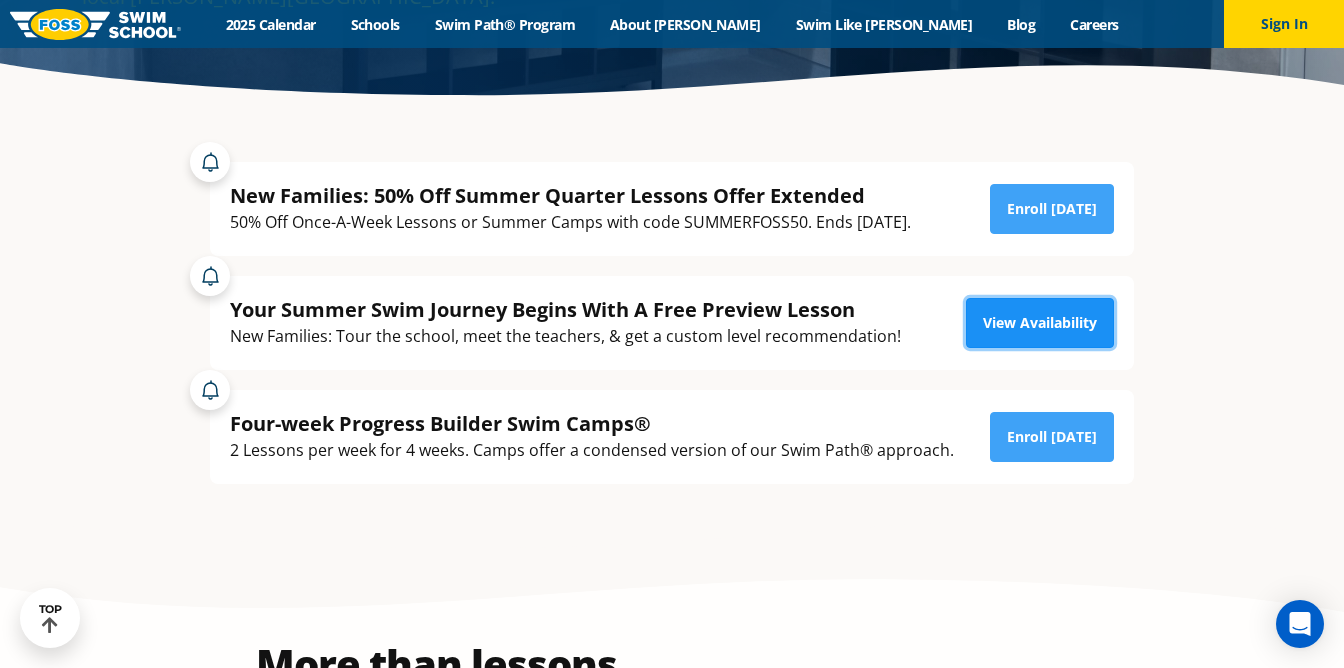 click on "View Availability" at bounding box center [1040, 323] 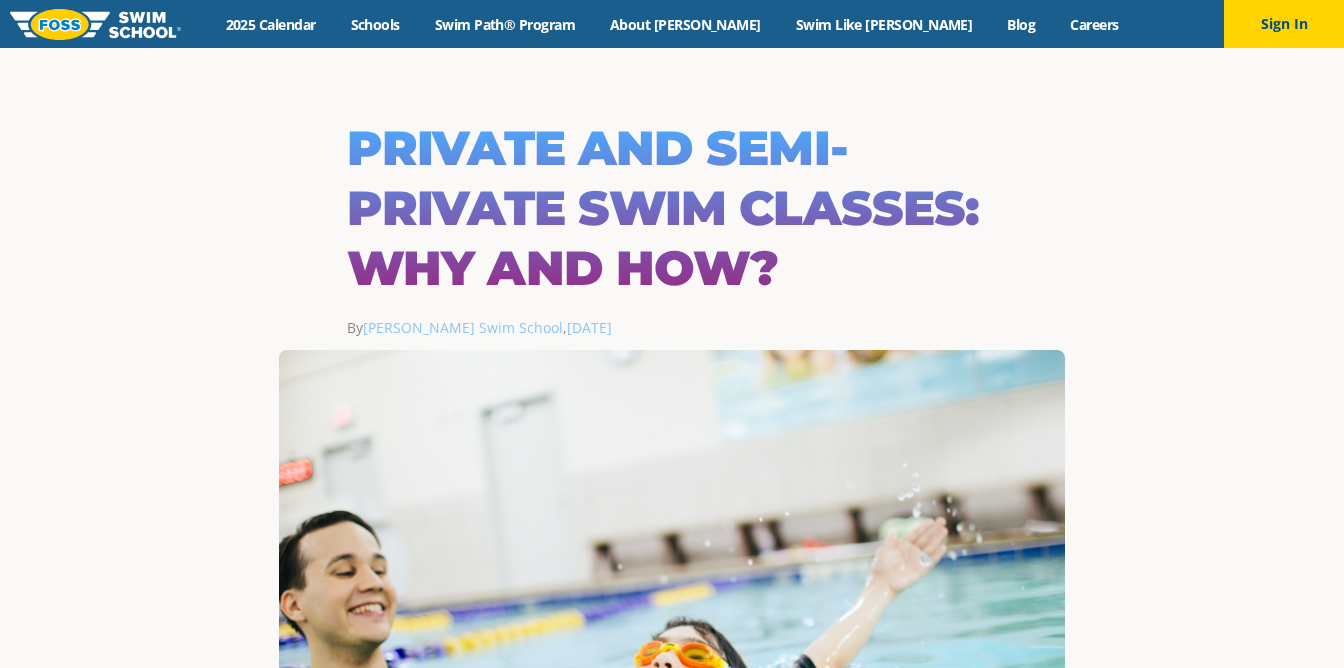 scroll, scrollTop: 0, scrollLeft: 0, axis: both 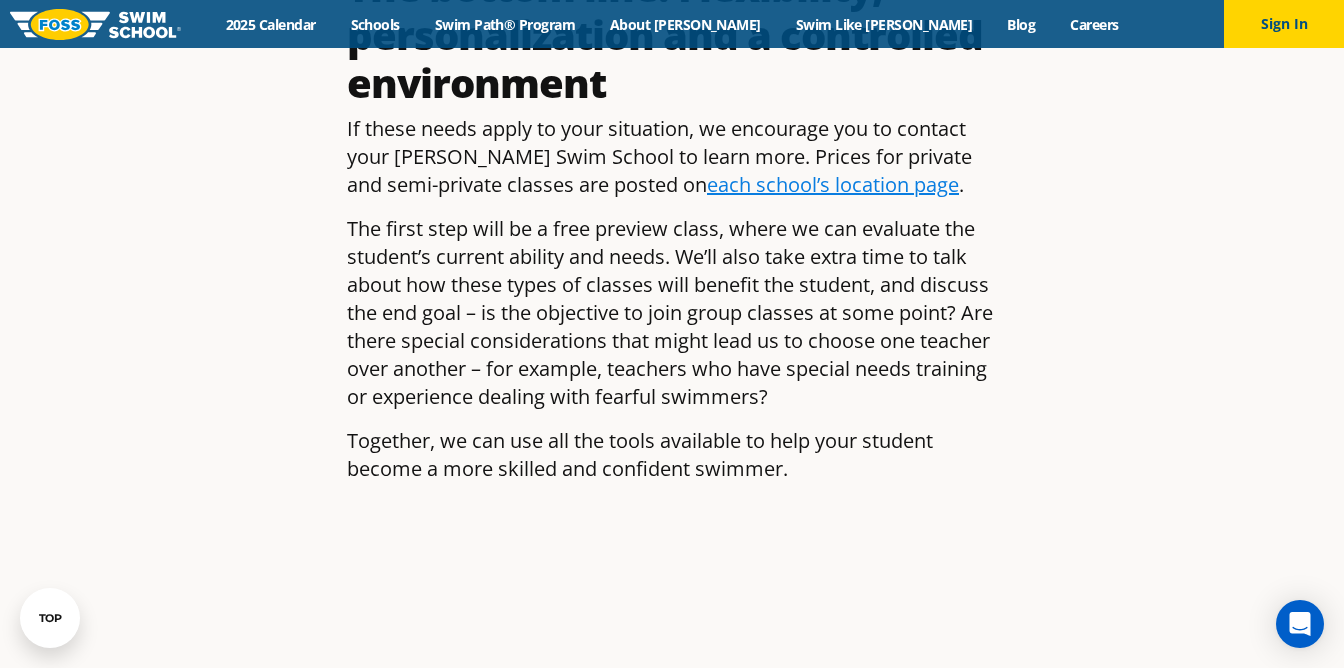 click on "each school’s location page" at bounding box center (833, 184) 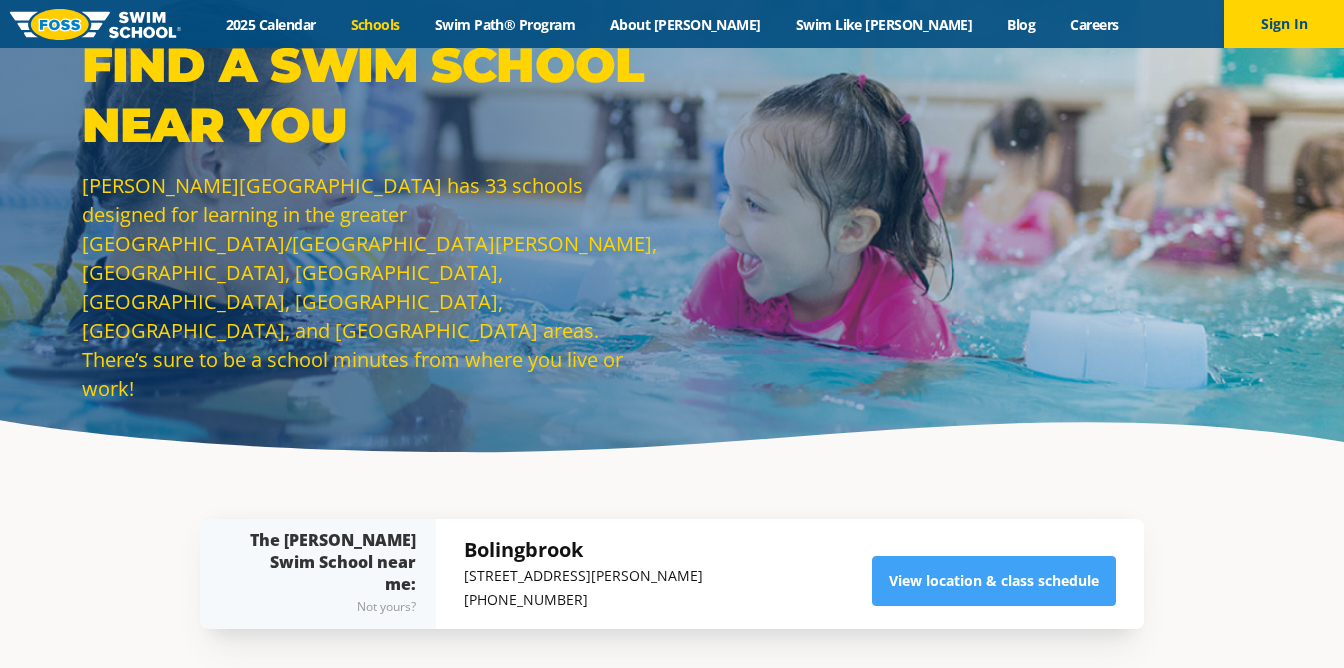 scroll, scrollTop: 0, scrollLeft: 0, axis: both 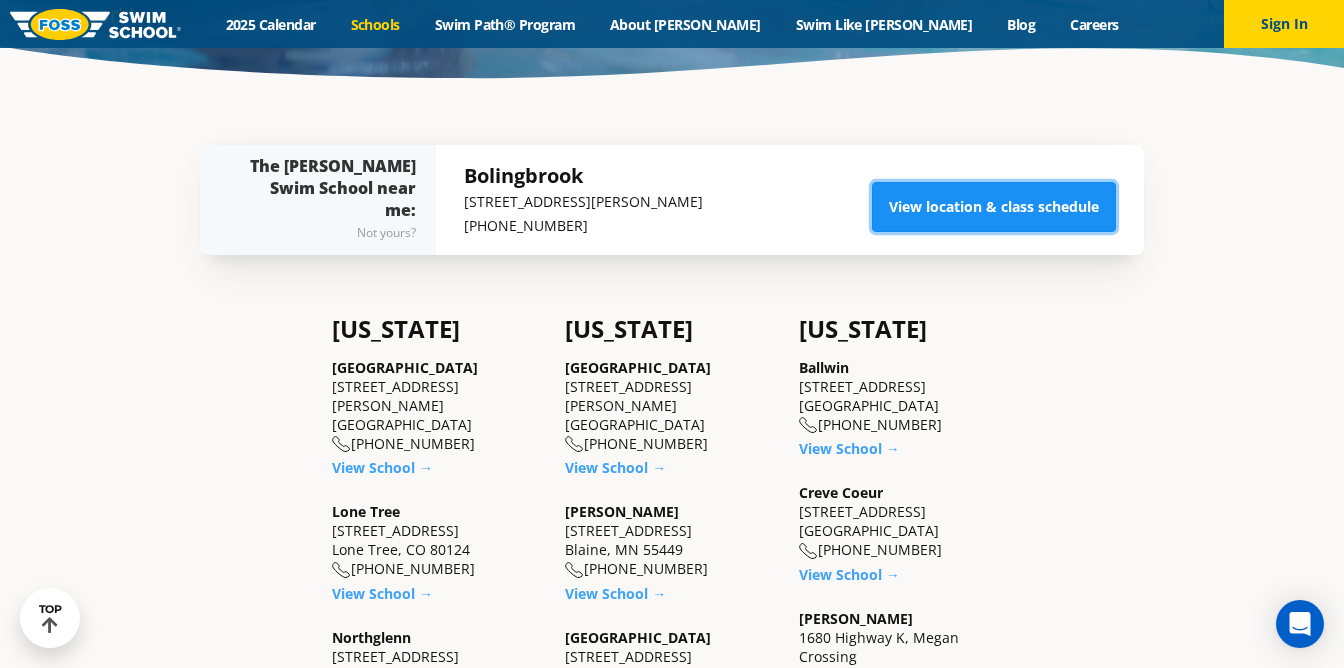 click on "View location & class schedule" at bounding box center (994, 207) 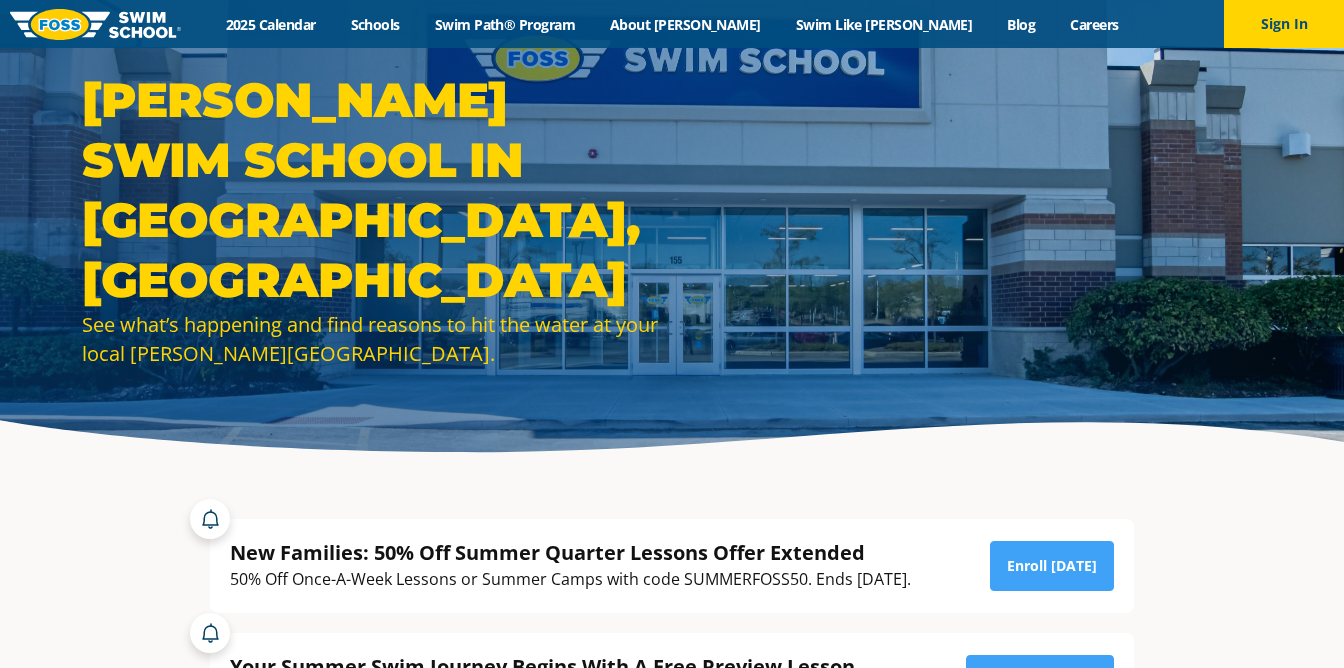 scroll, scrollTop: 0, scrollLeft: 0, axis: both 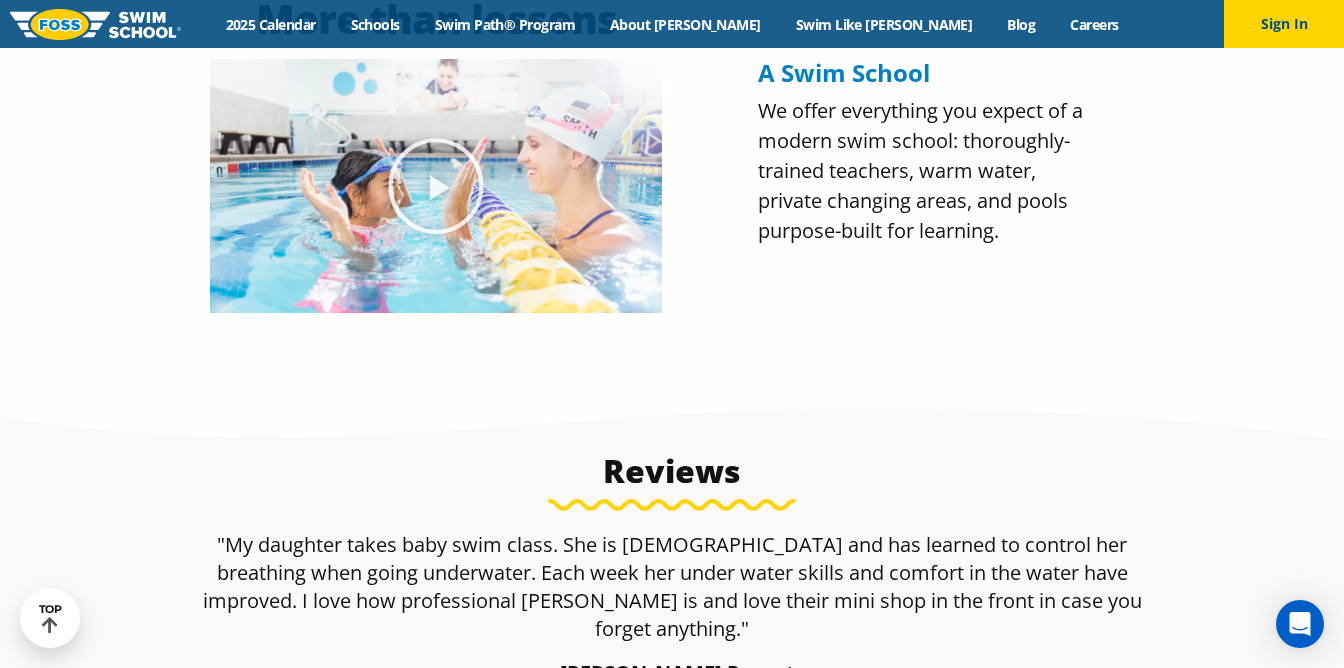 click on "More than lessons
A Swim School We offer everything you expect of a modern swim school: thoroughly-trained teachers, warm water, private changing areas, and pools purpose-built for learning." at bounding box center (672, 156) 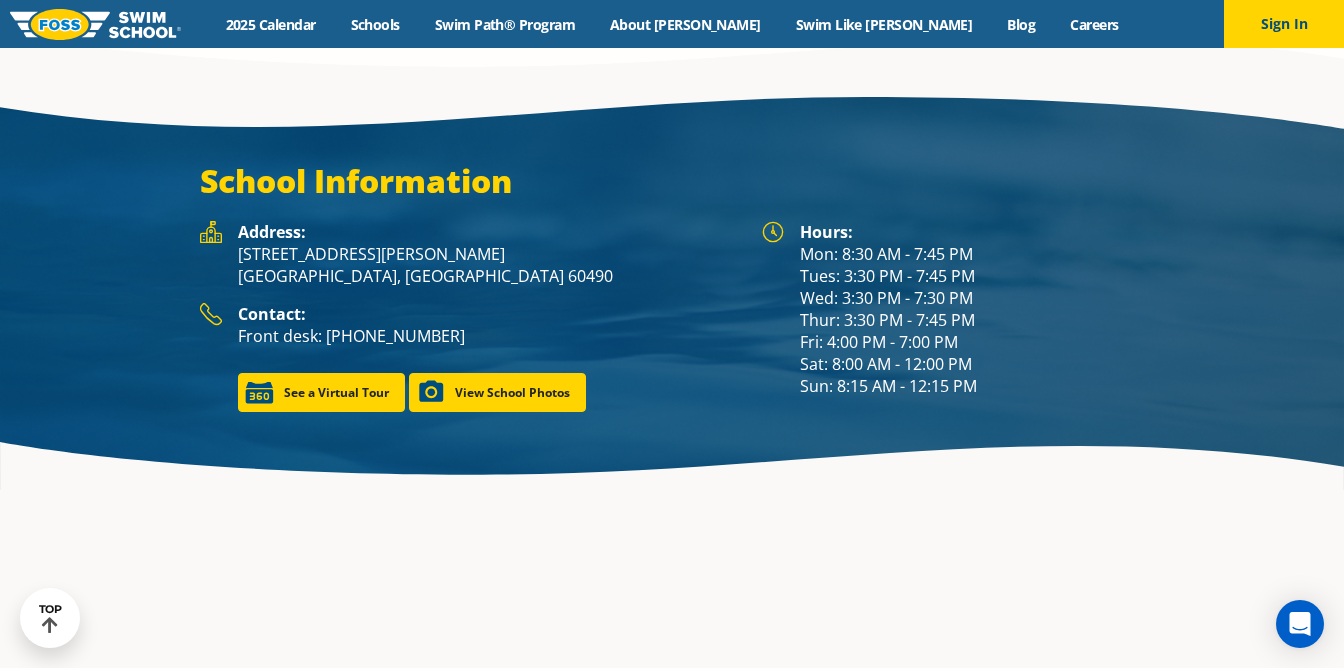 scroll, scrollTop: 2708, scrollLeft: 0, axis: vertical 